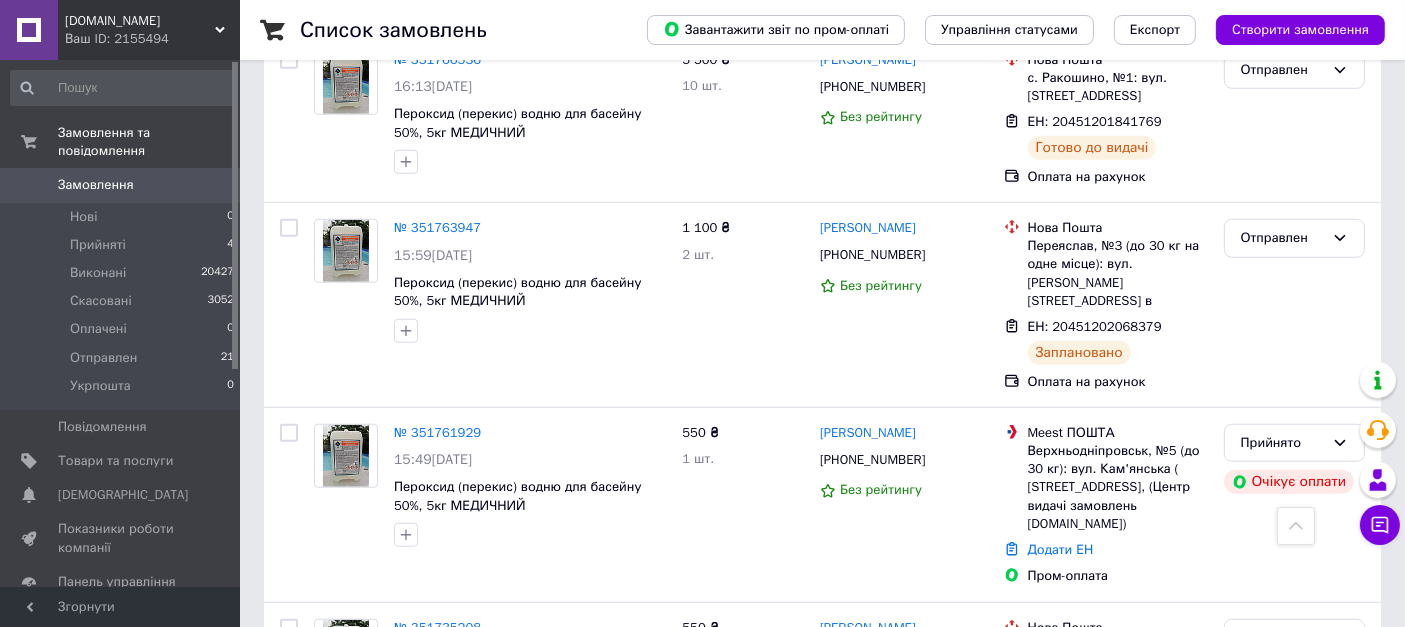 scroll, scrollTop: 1222, scrollLeft: 0, axis: vertical 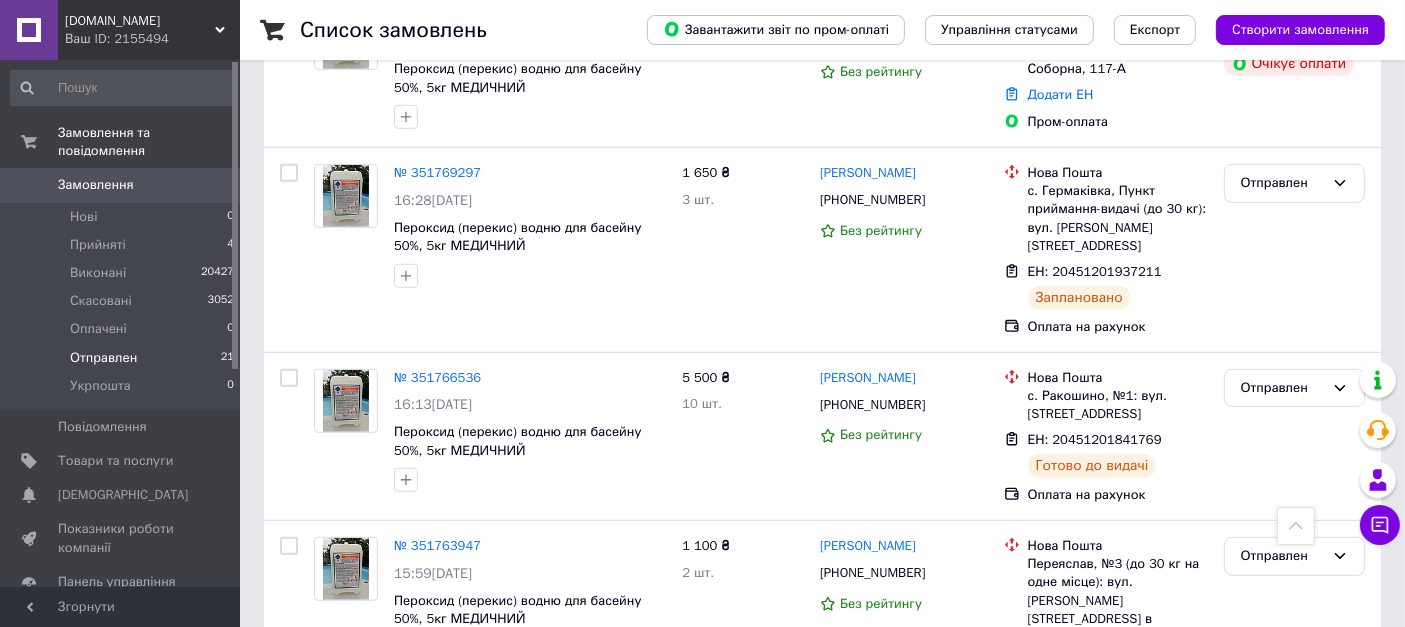 click on "Отправлен" at bounding box center (103, 358) 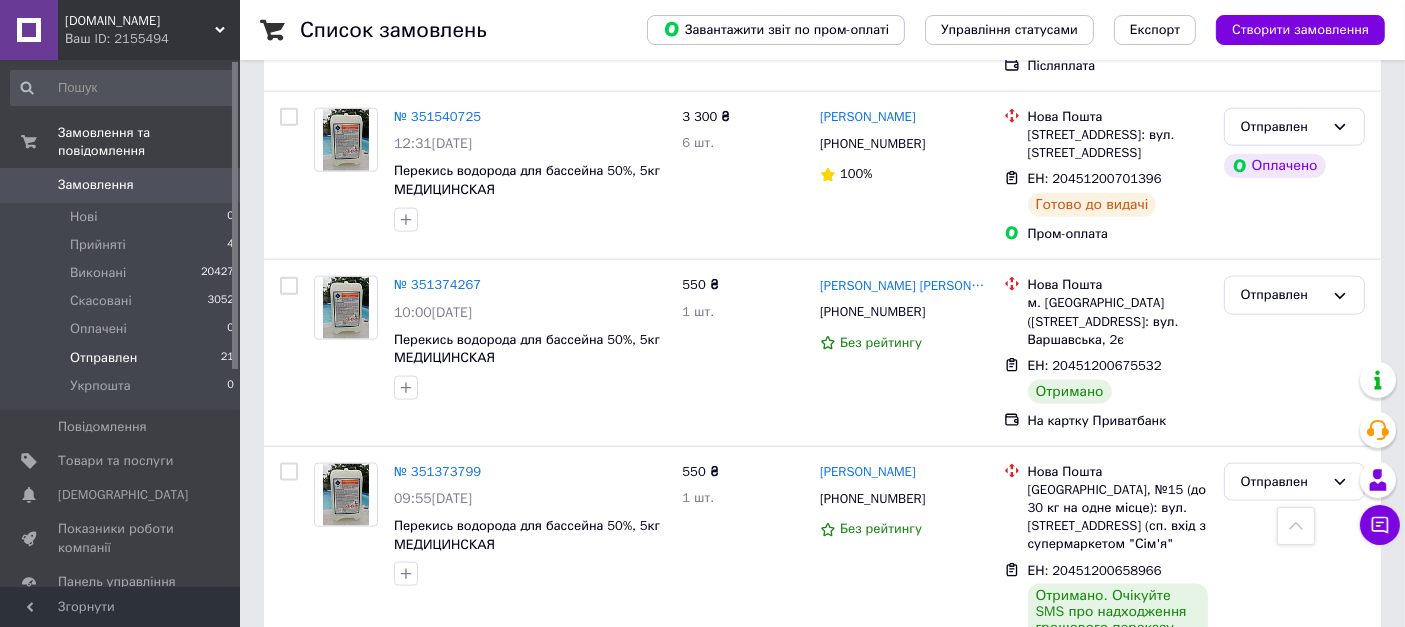 scroll, scrollTop: 2432, scrollLeft: 0, axis: vertical 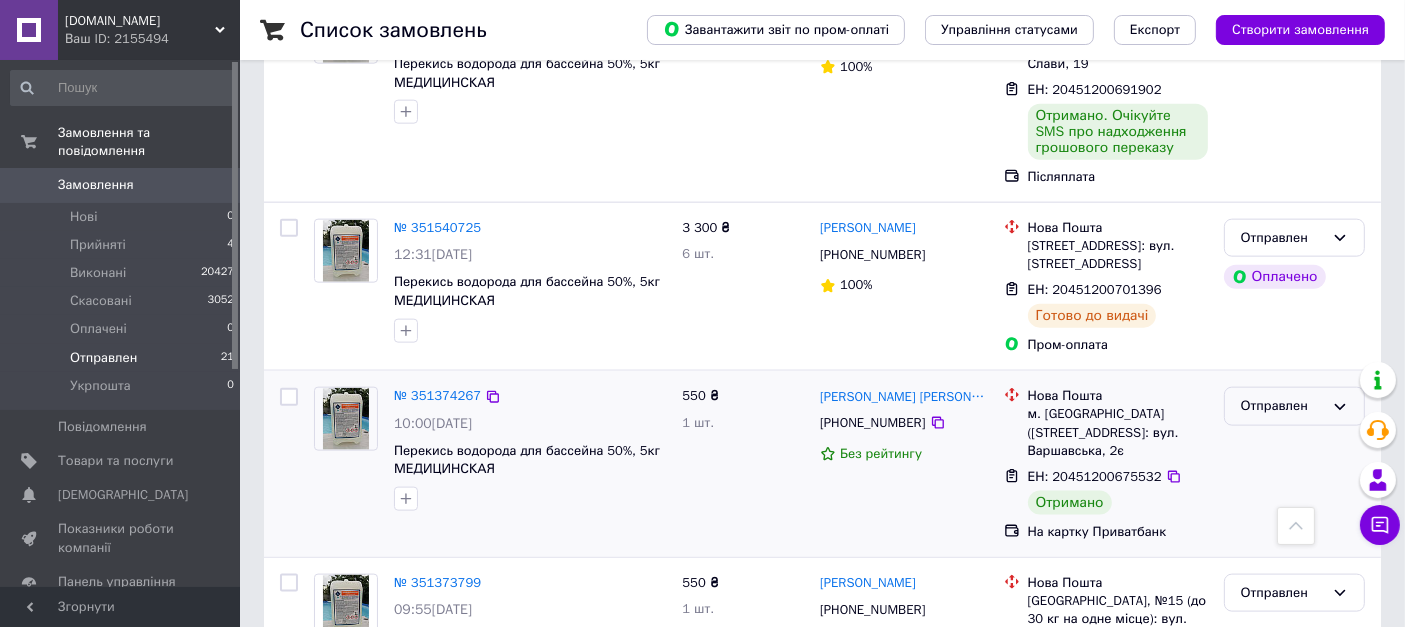 click on "Отправлен" at bounding box center [1282, 406] 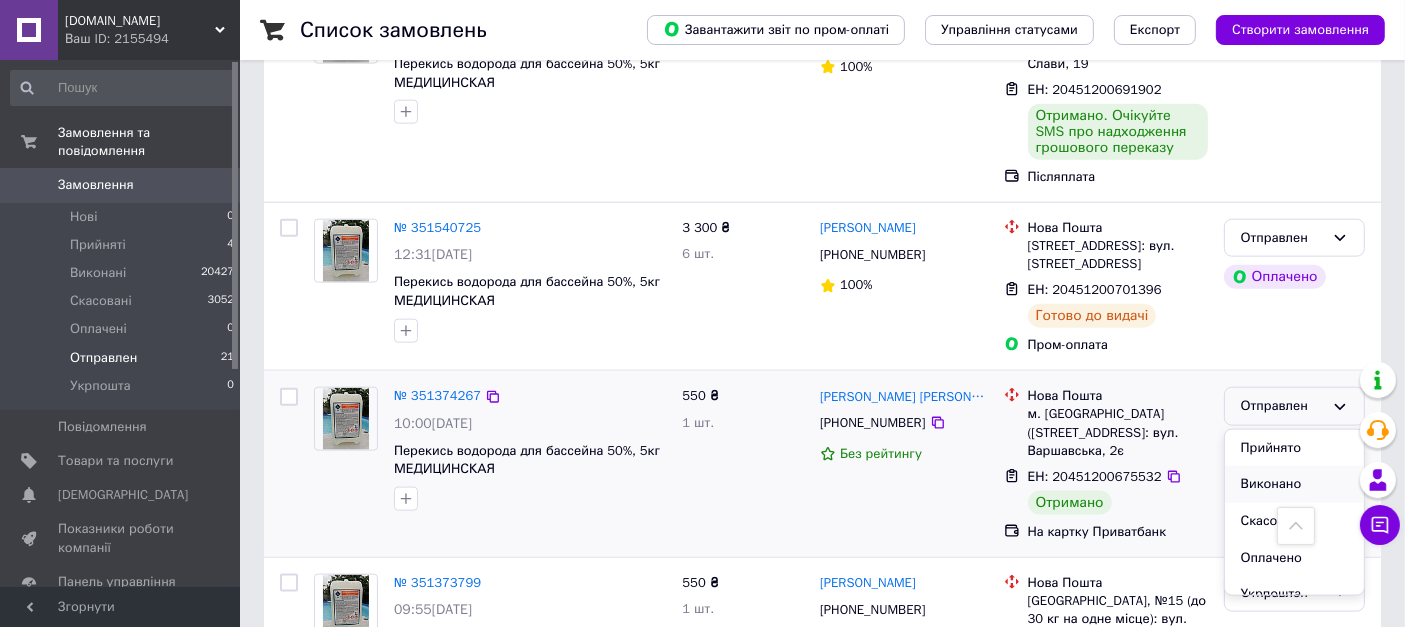 click on "Виконано" at bounding box center [1294, 484] 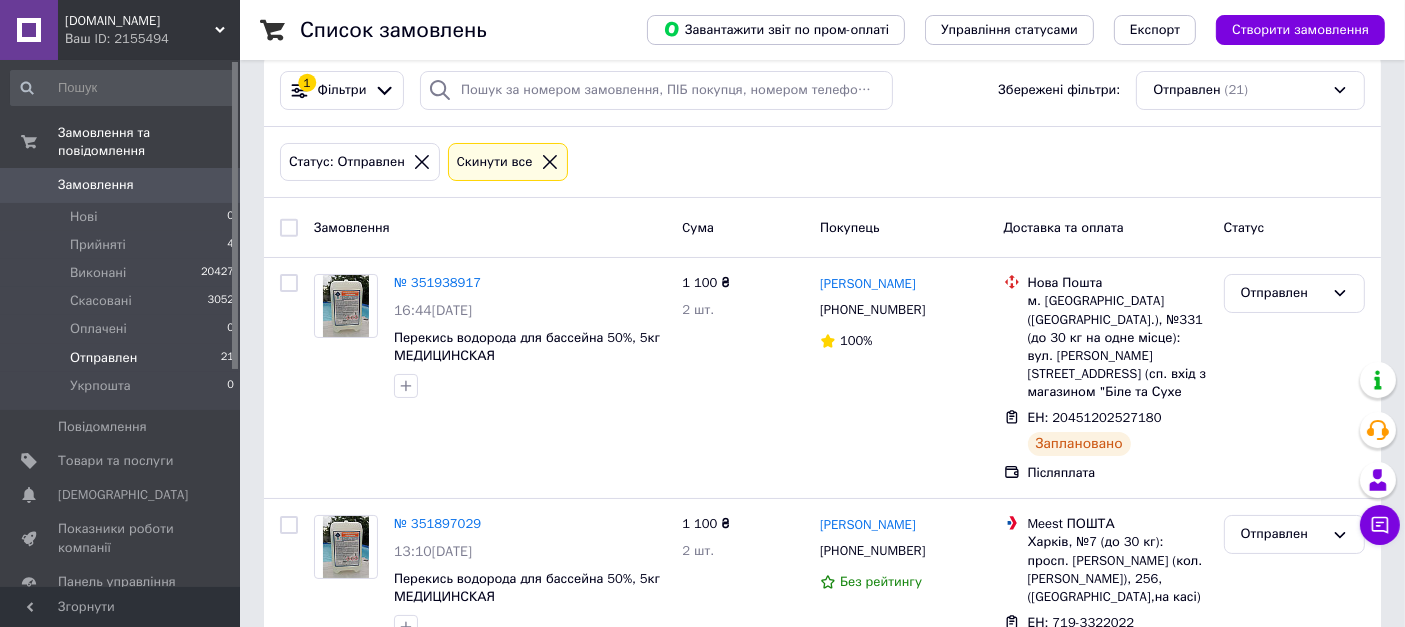 scroll, scrollTop: 0, scrollLeft: 0, axis: both 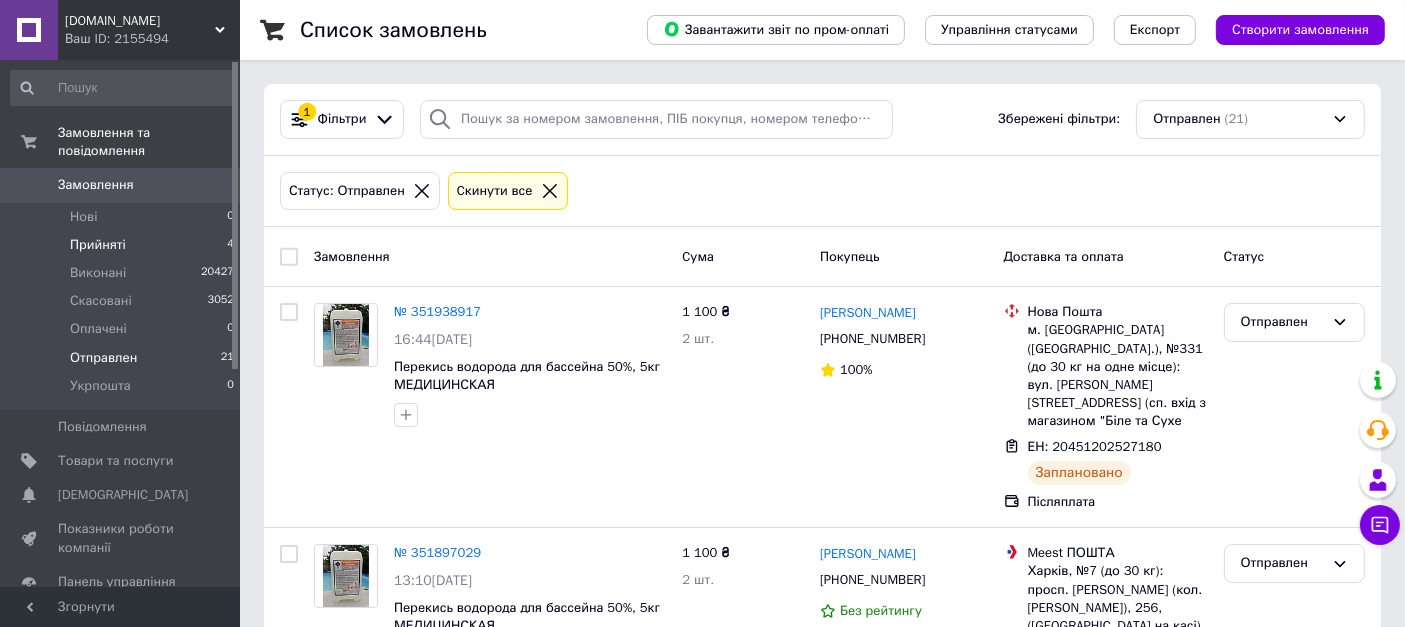 click on "Прийняті" at bounding box center (98, 245) 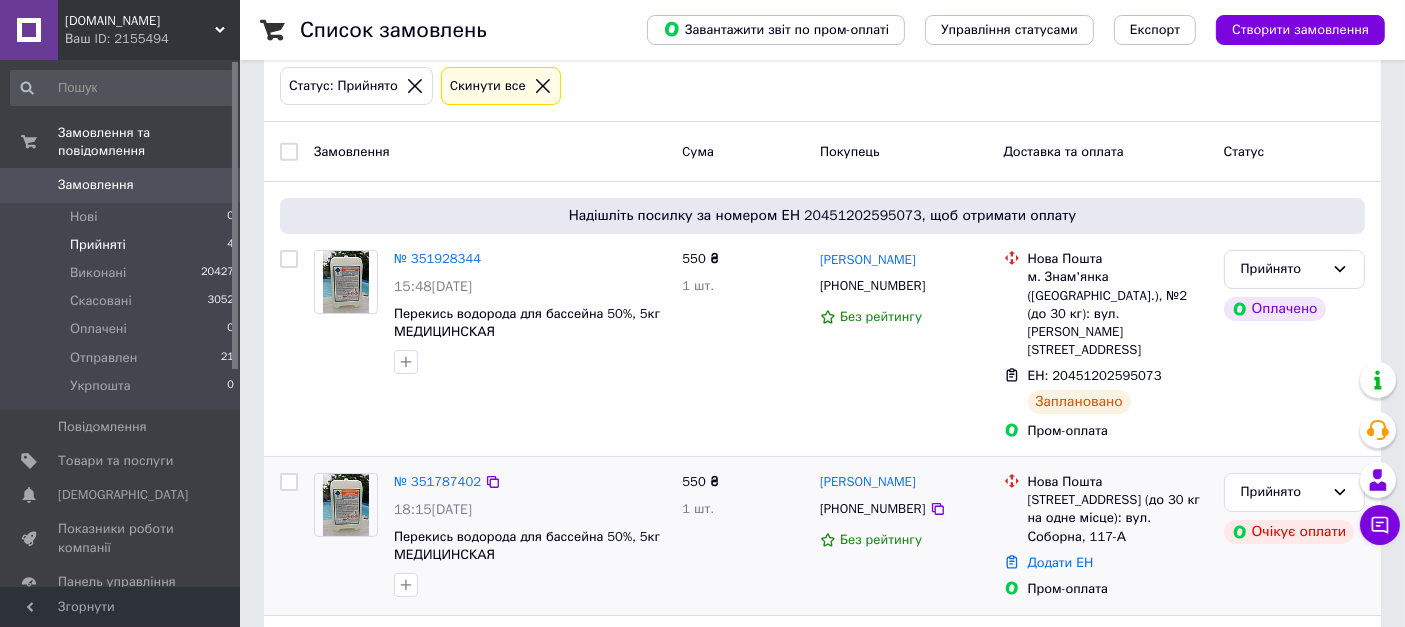 scroll, scrollTop: 432, scrollLeft: 0, axis: vertical 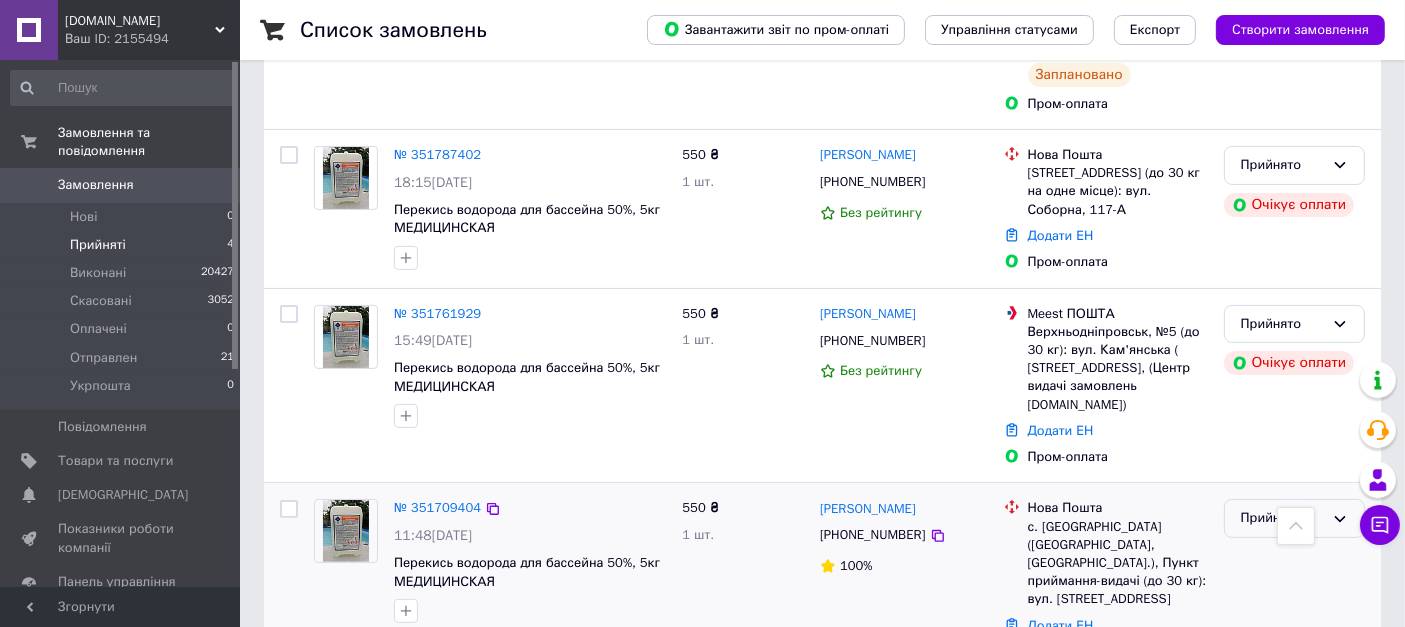 click on "Прийнято" at bounding box center (1282, 518) 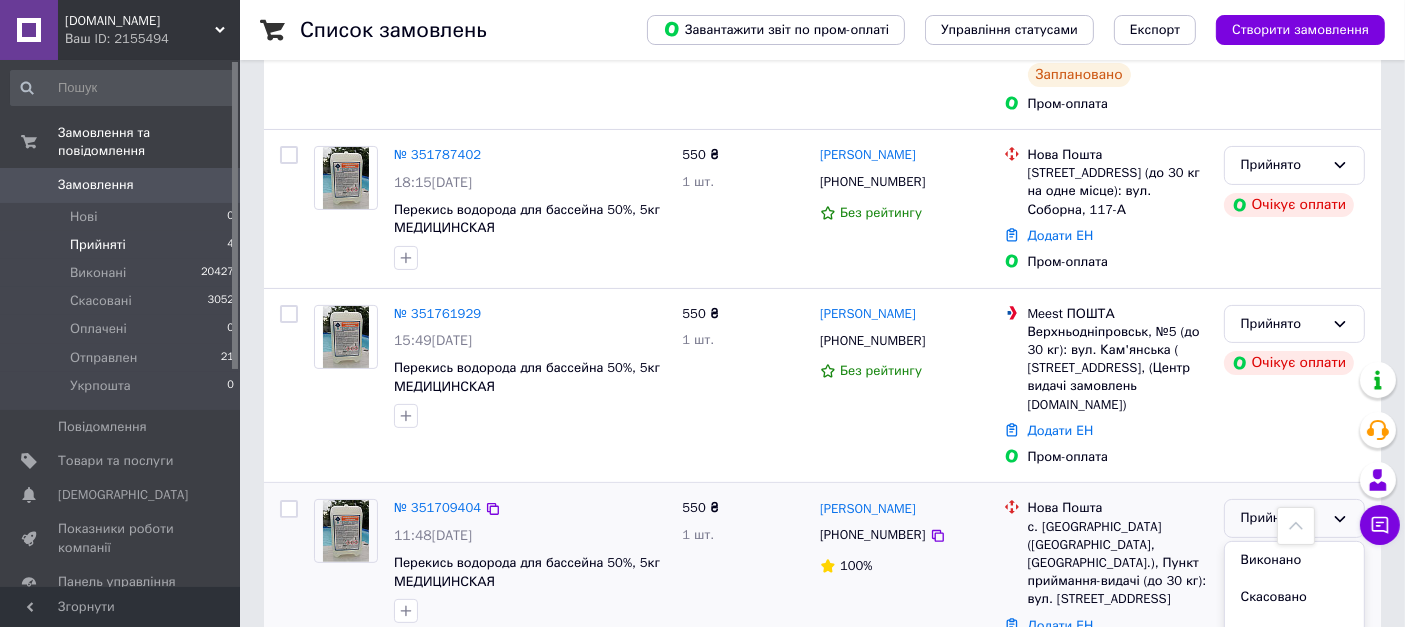 click on "Скасовано" at bounding box center (1294, 597) 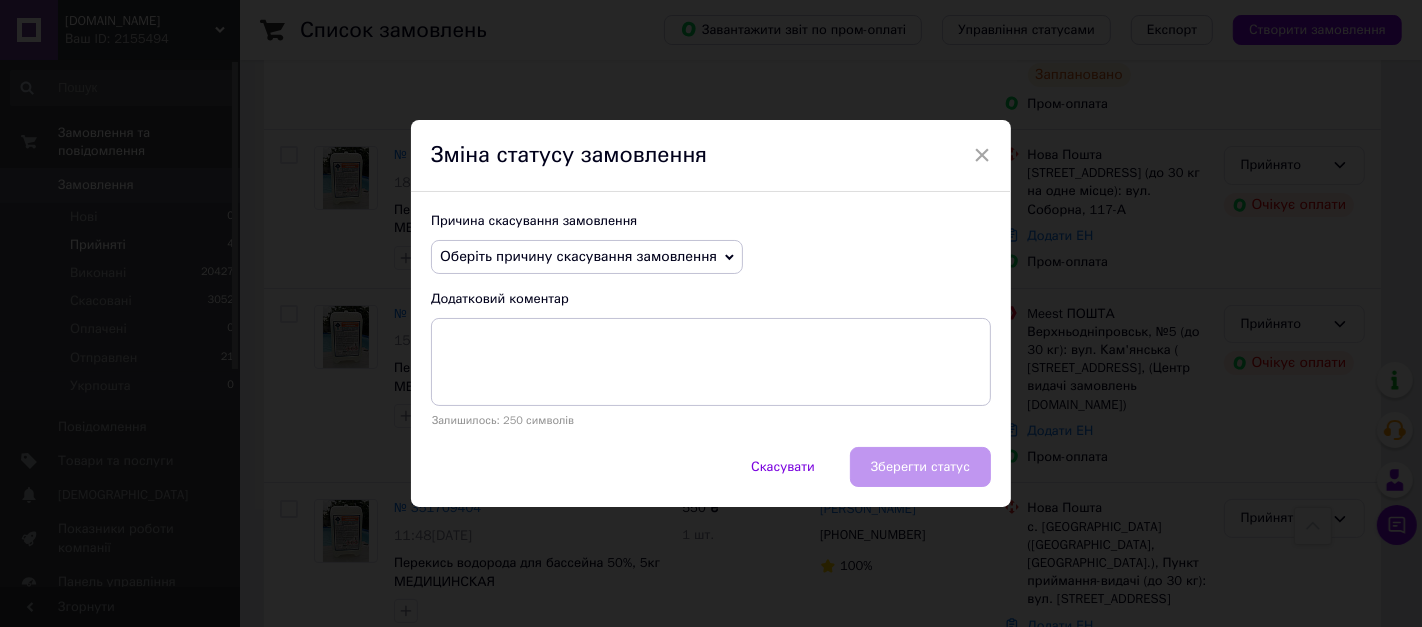 click on "Оберіть причину скасування замовлення" at bounding box center (578, 256) 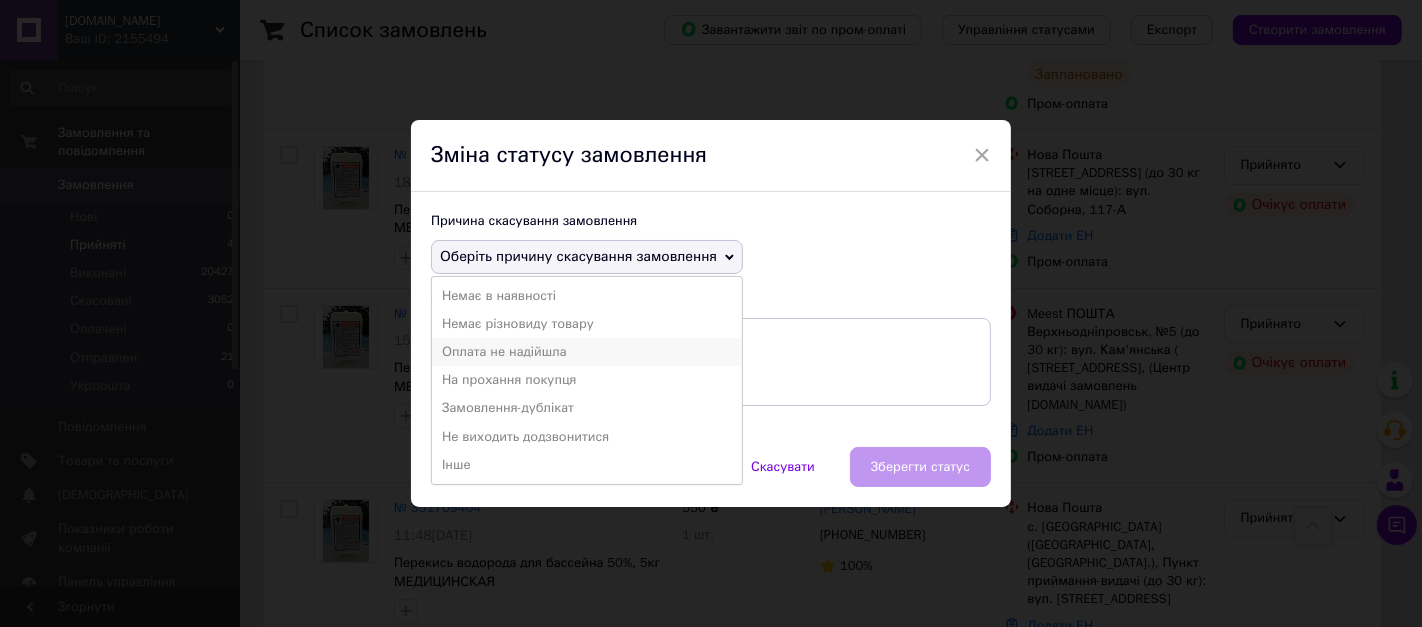 click on "Оплата не надійшла" at bounding box center (587, 352) 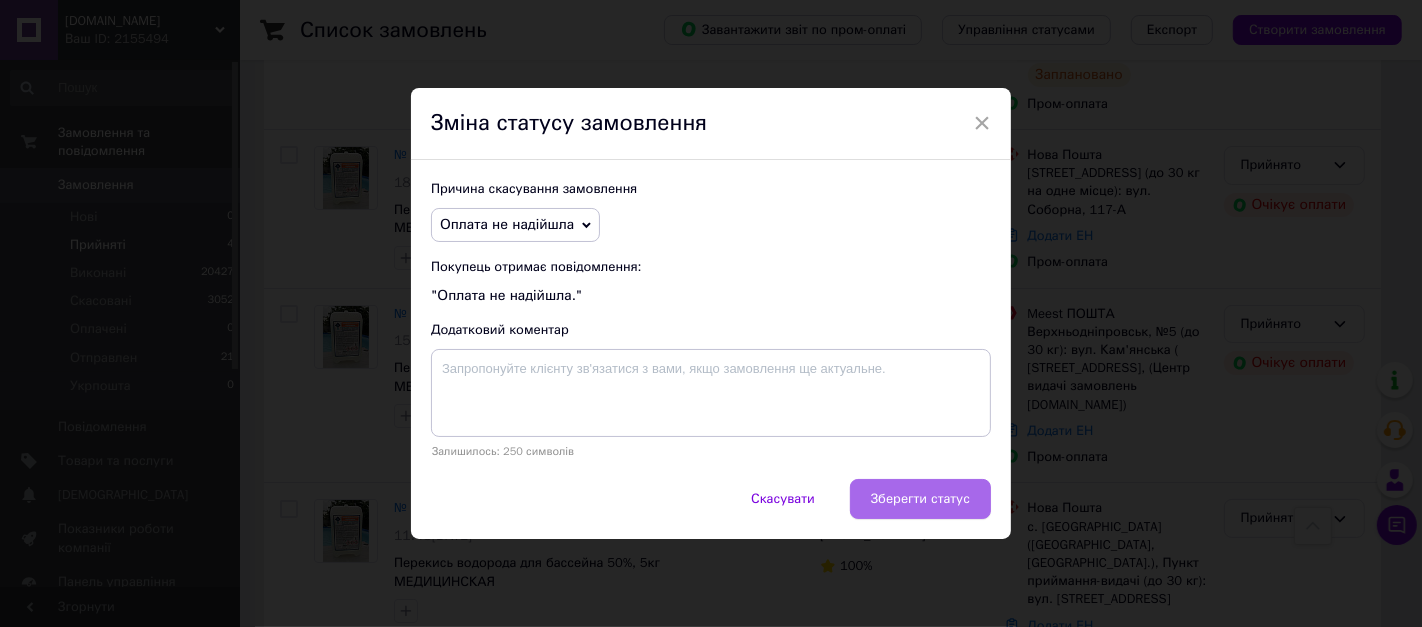 click on "Зберегти статус" at bounding box center [920, 499] 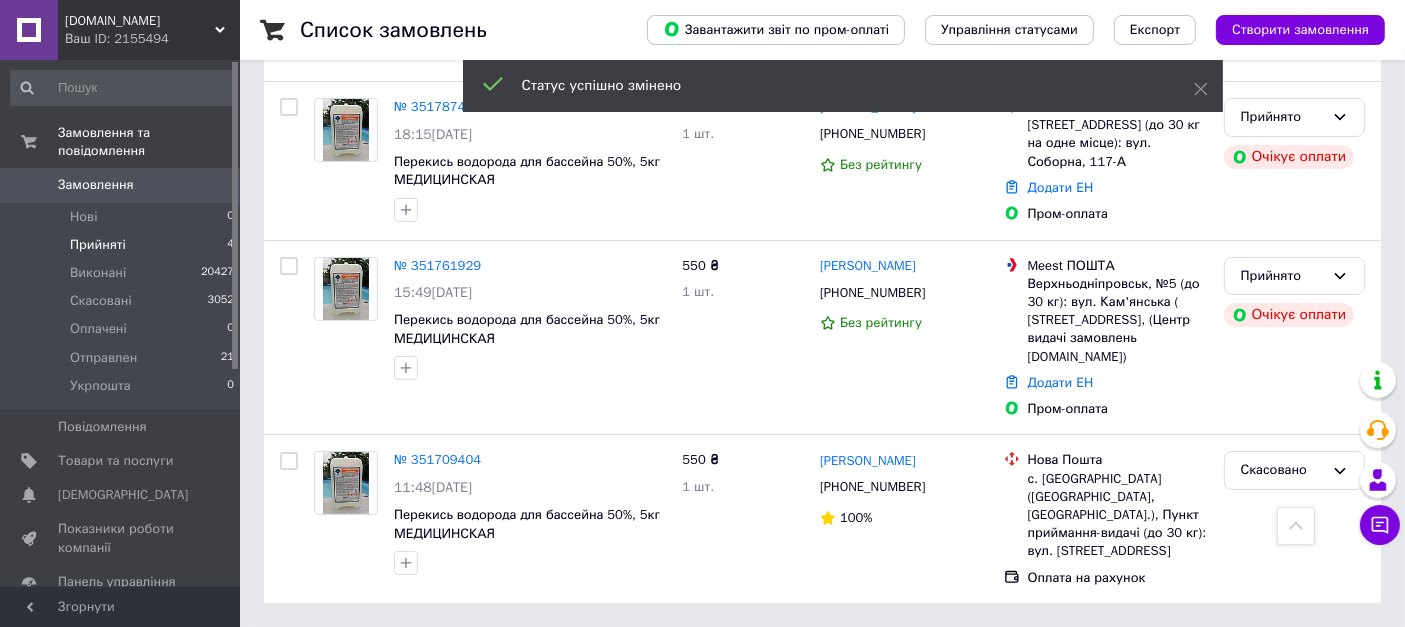 scroll, scrollTop: 413, scrollLeft: 0, axis: vertical 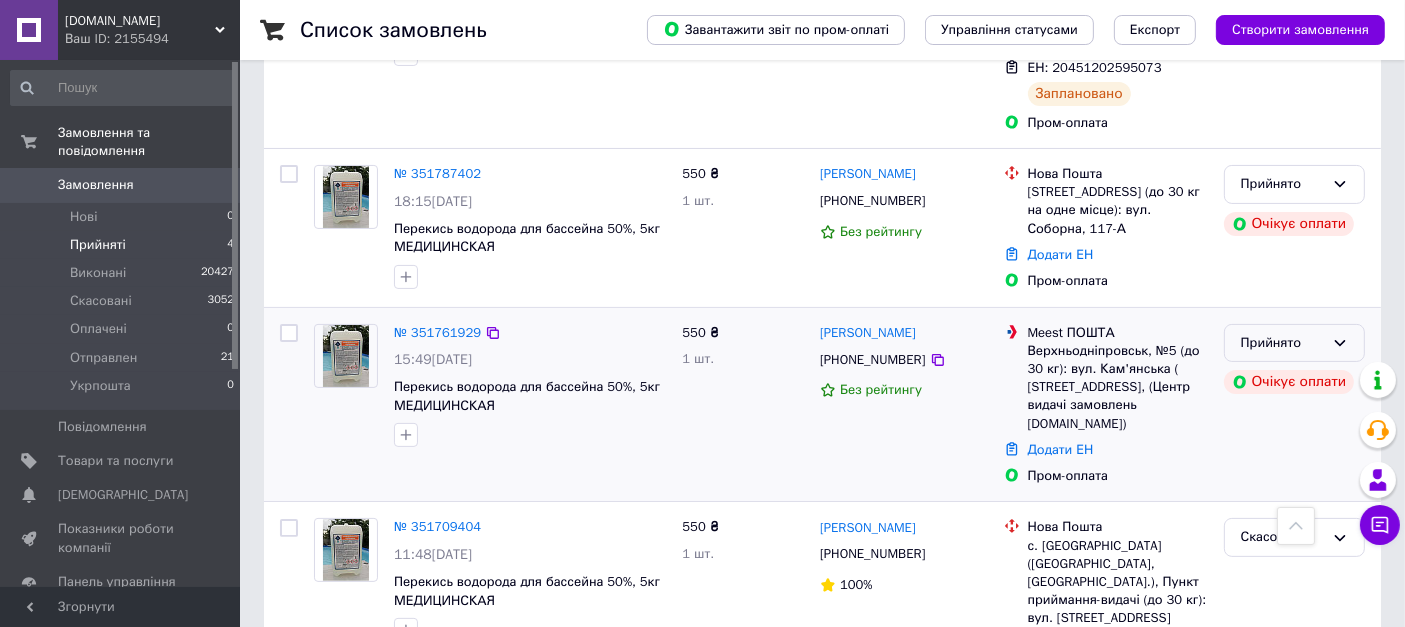 click on "Прийнято" at bounding box center [1282, 343] 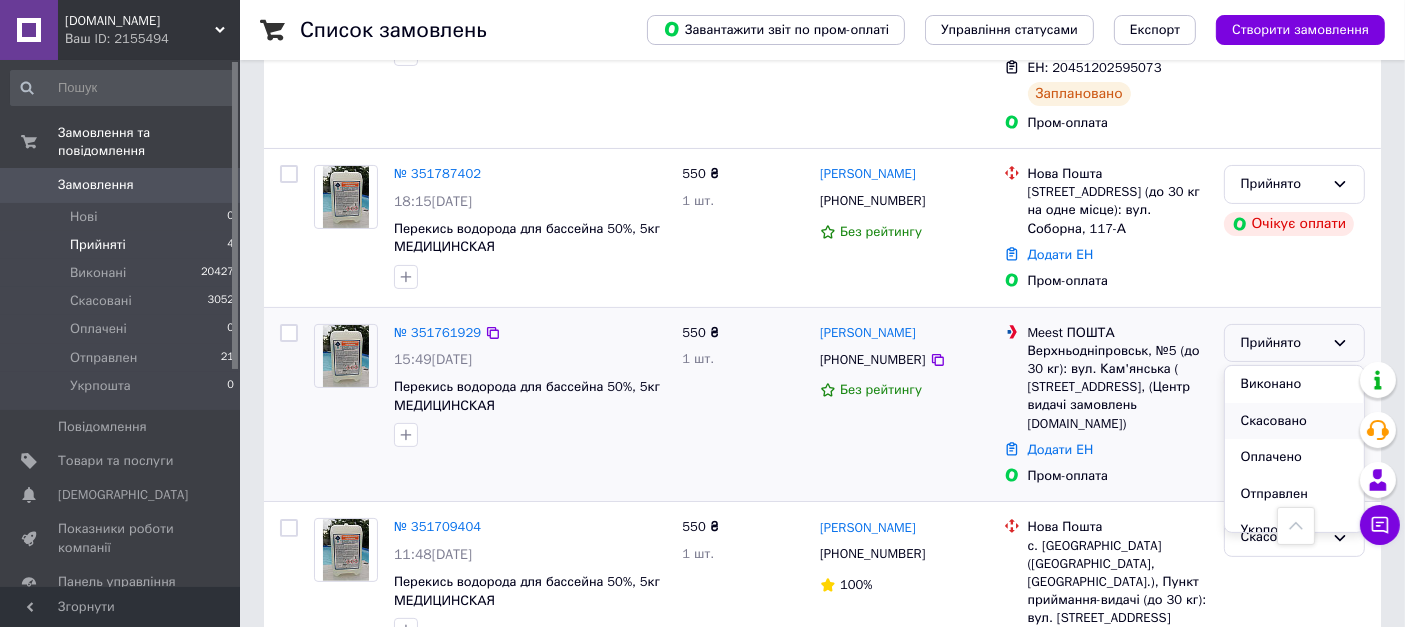 click on "Скасовано" at bounding box center (1294, 421) 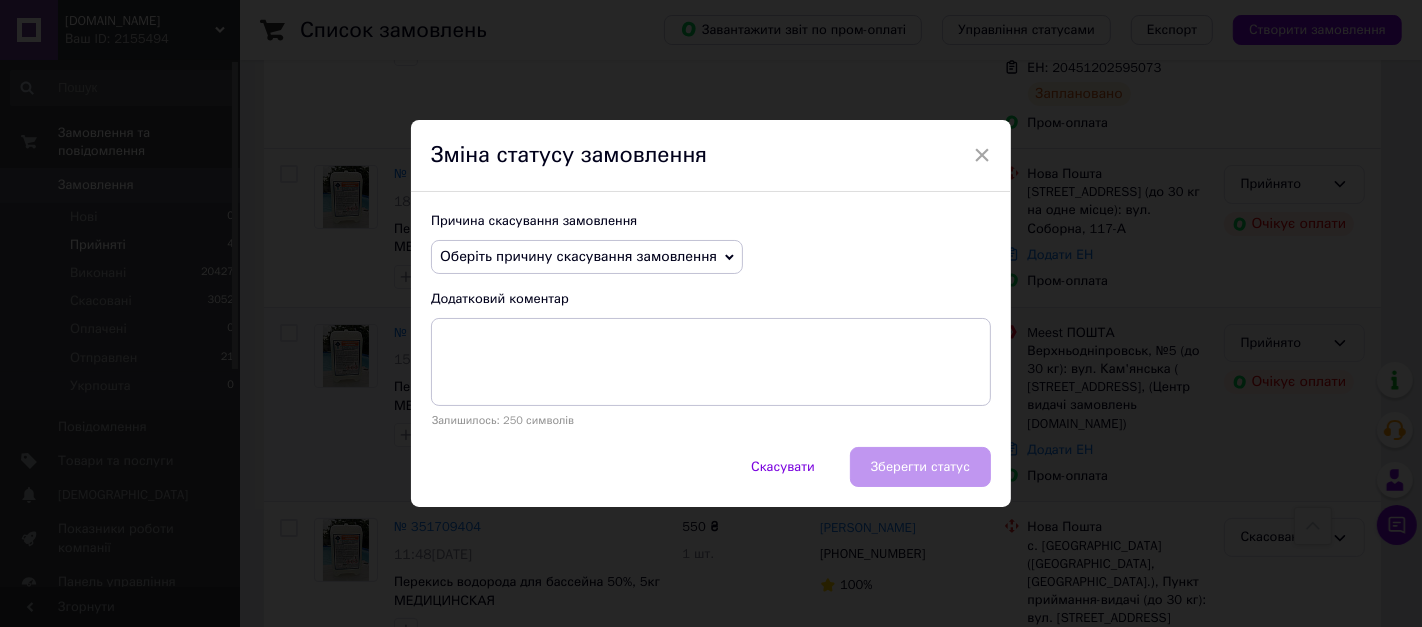click on "Оберіть причину скасування замовлення" at bounding box center (578, 256) 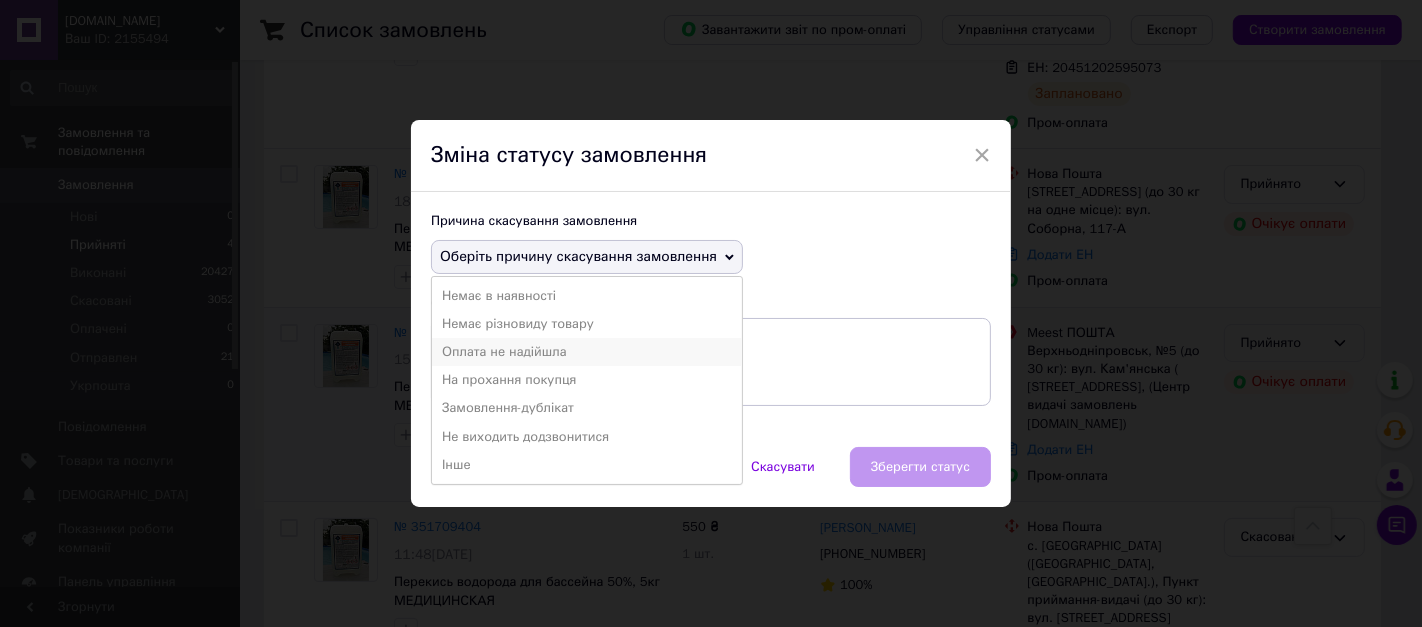 click on "Оплата не надійшла" at bounding box center [587, 352] 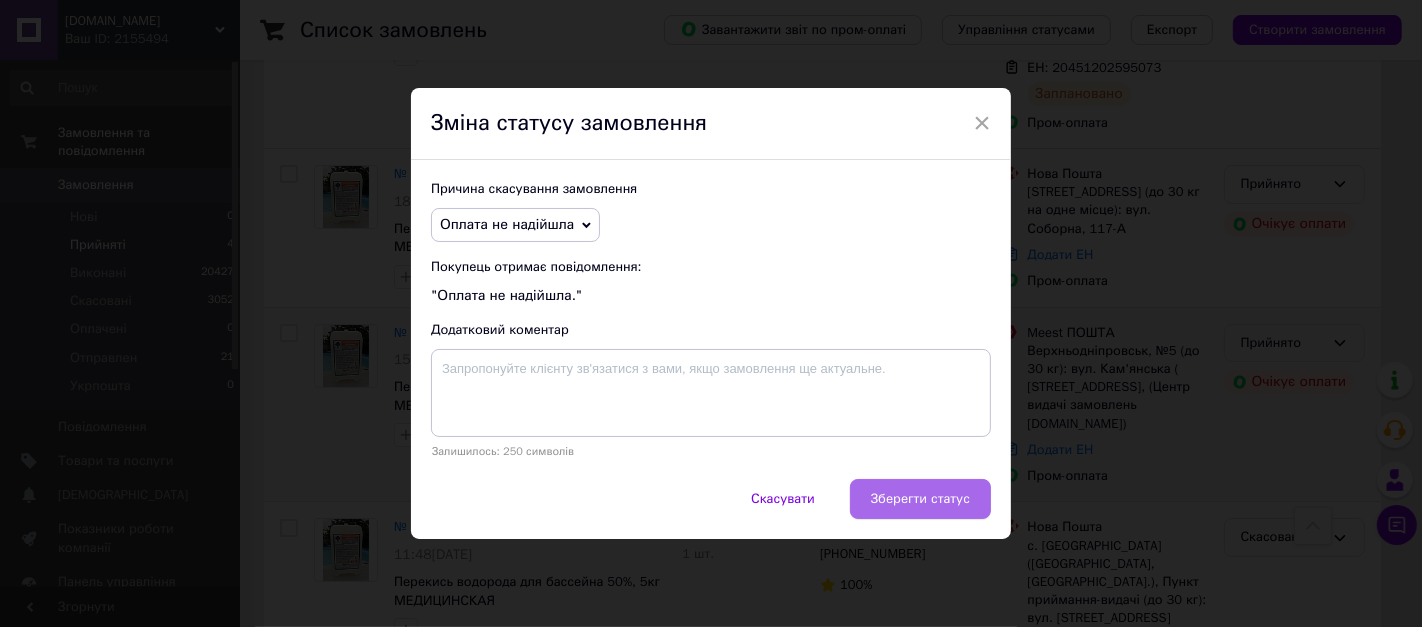 click on "Зберегти статус" at bounding box center (920, 499) 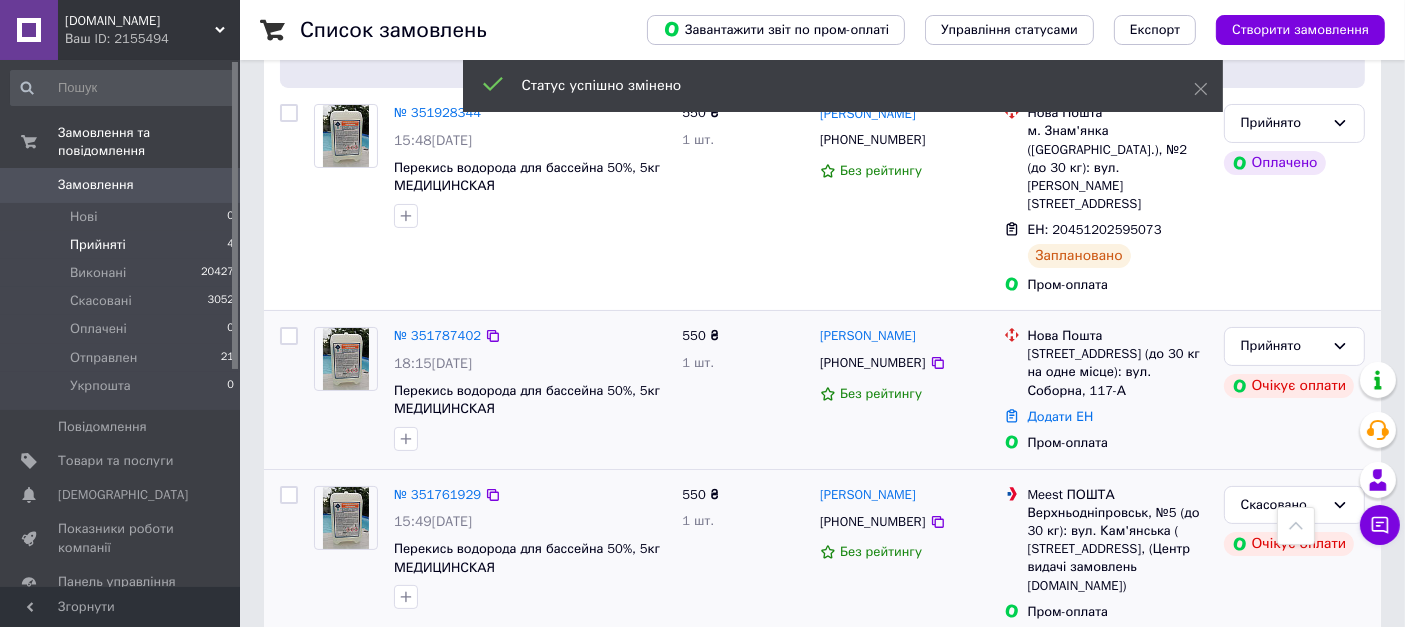 scroll, scrollTop: 171, scrollLeft: 0, axis: vertical 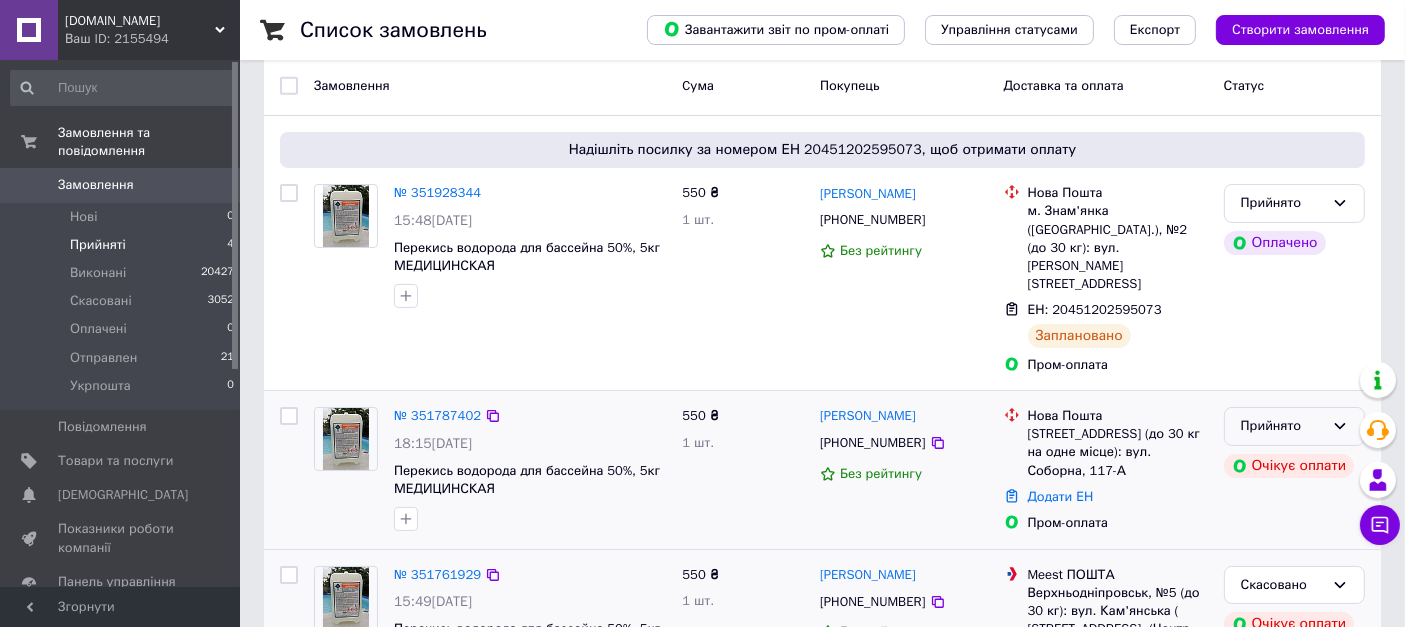 click on "Прийнято" at bounding box center [1282, 426] 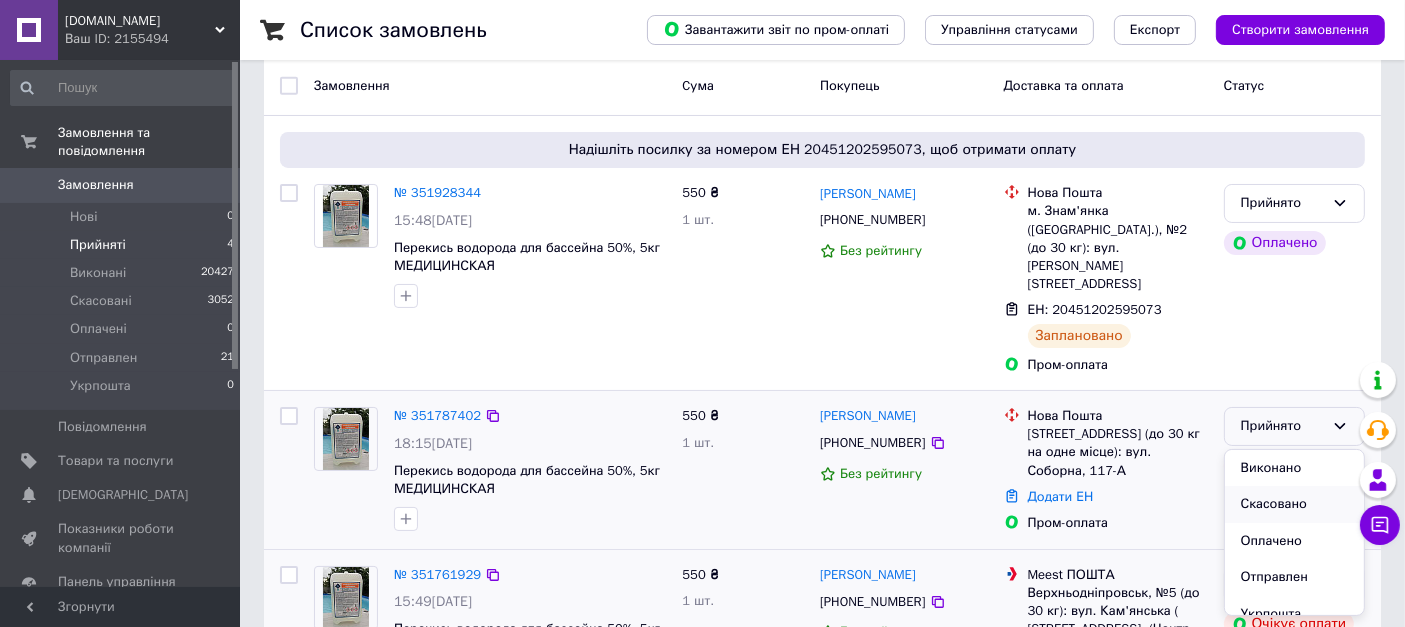 click on "Скасовано" at bounding box center (1294, 504) 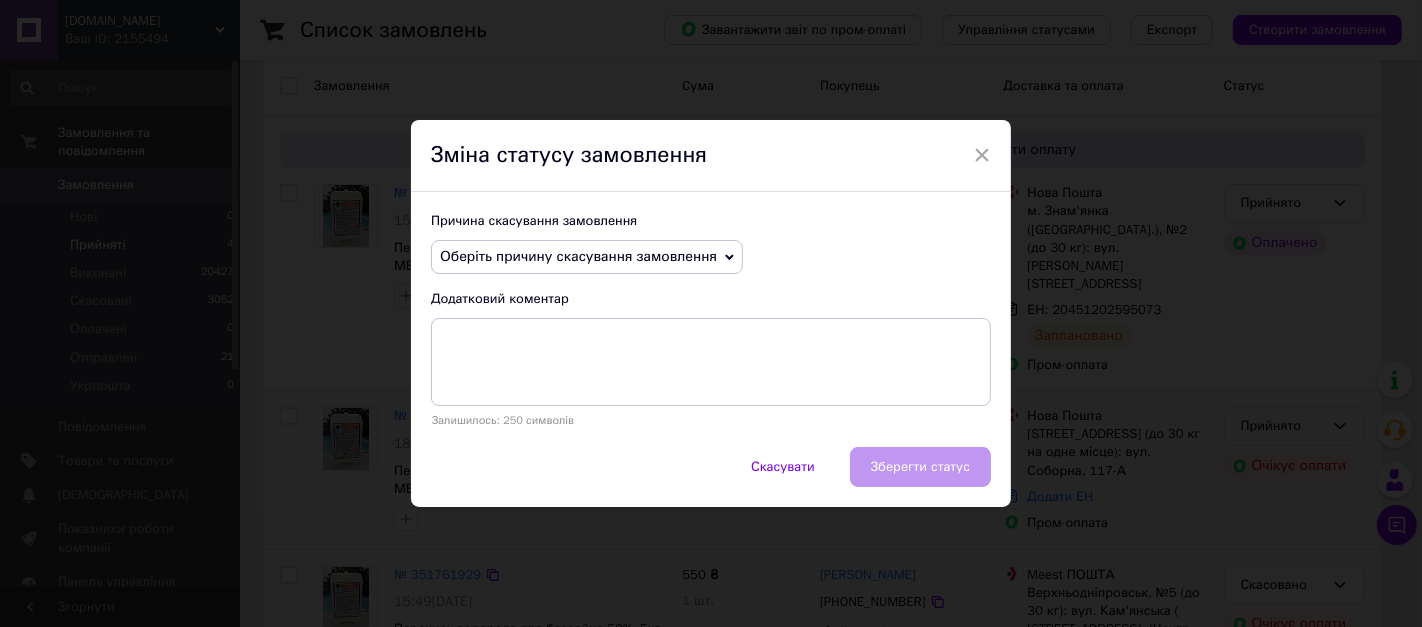 click on "Оберіть причину скасування замовлення" at bounding box center [587, 257] 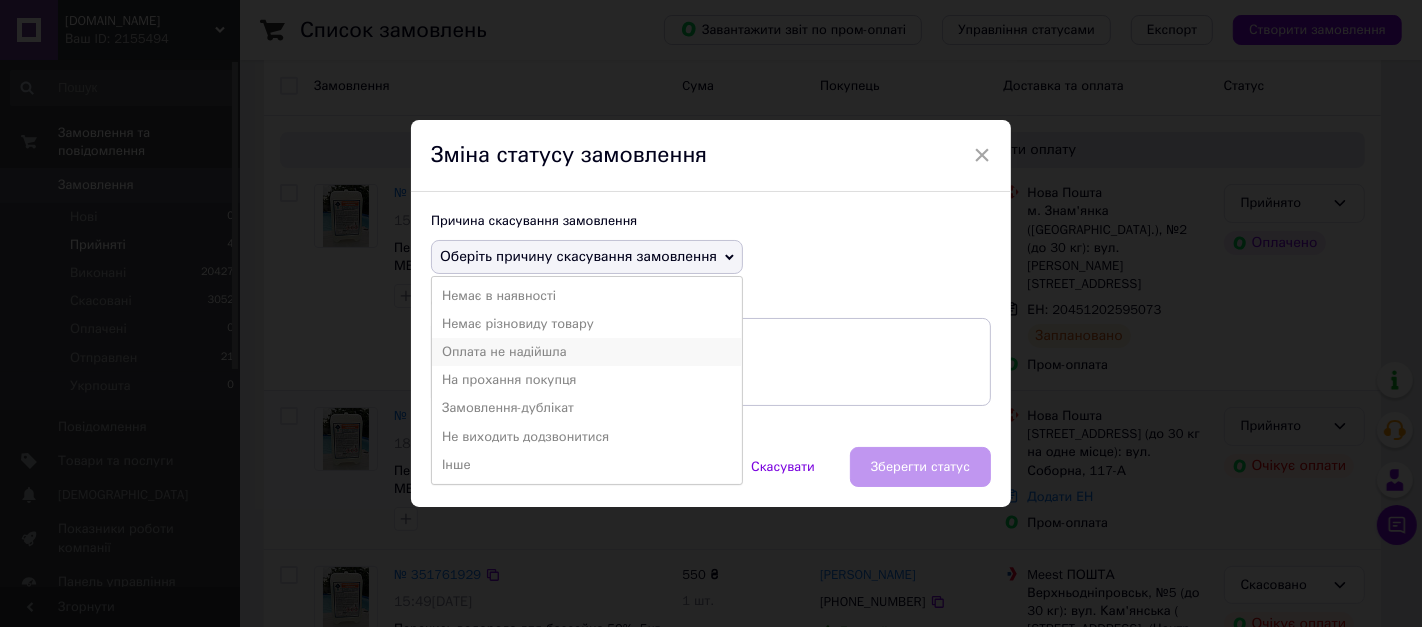 click on "Оплата не надійшла" at bounding box center (587, 352) 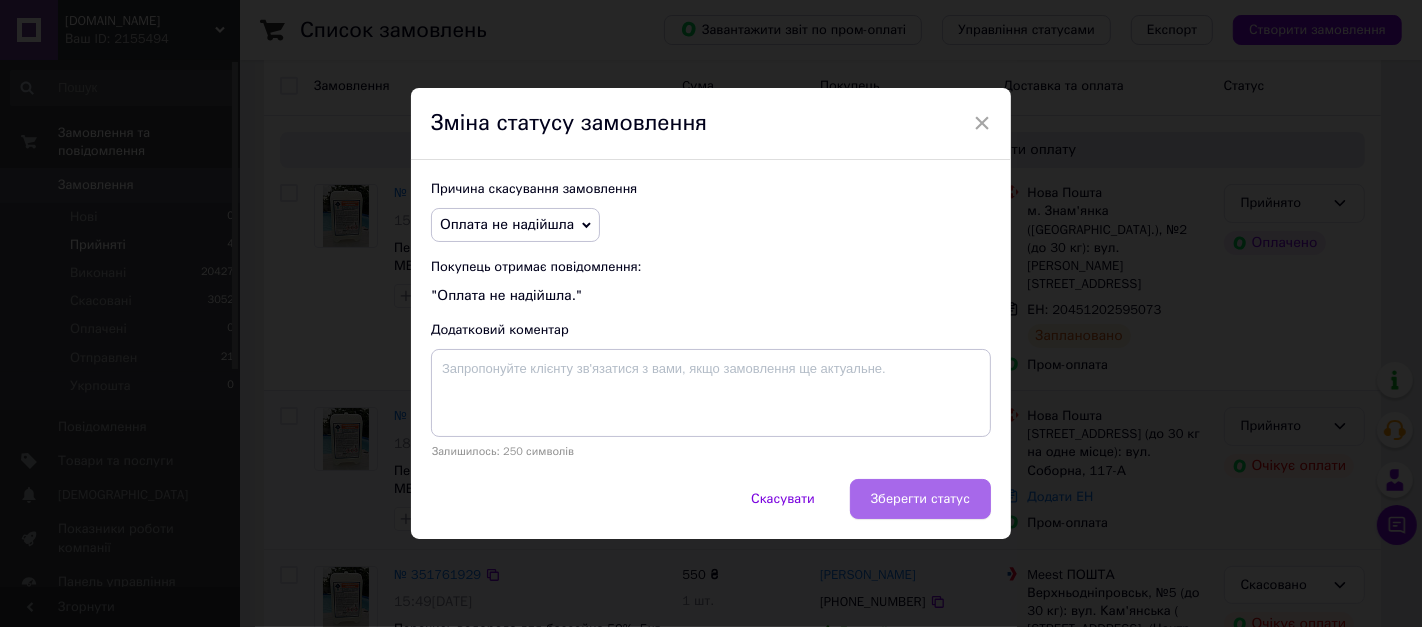 click on "Зберегти статус" at bounding box center (920, 499) 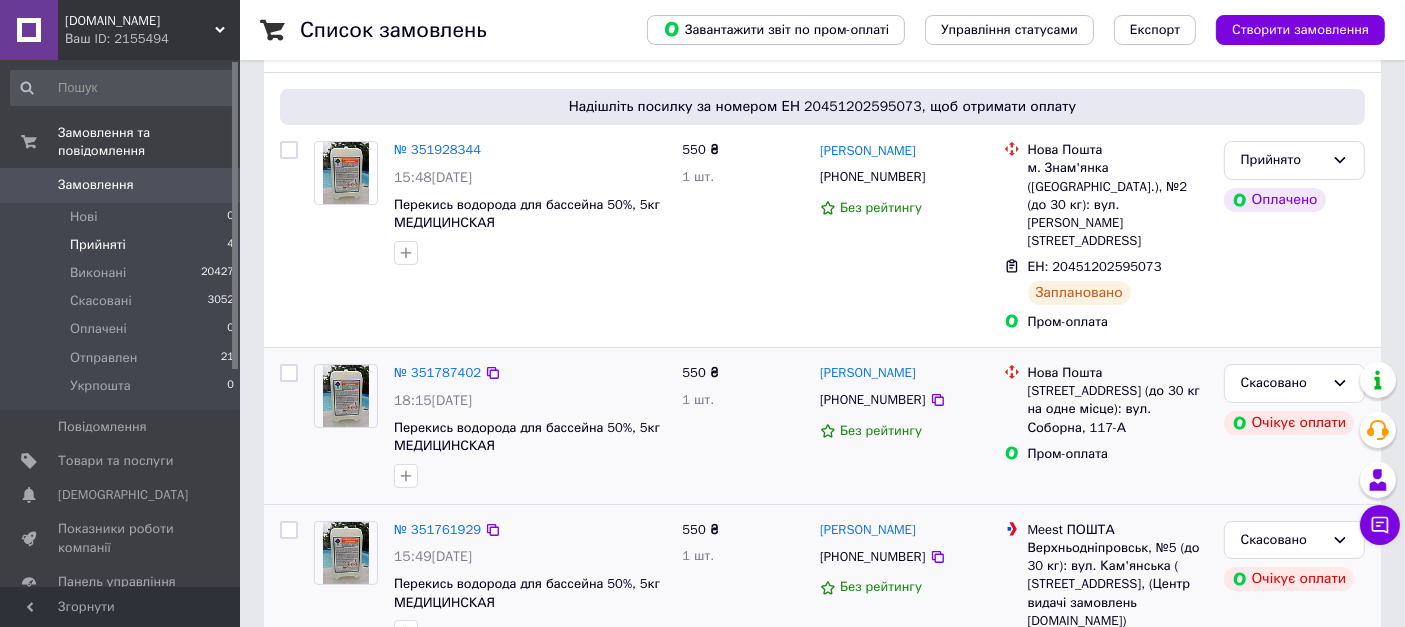 scroll, scrollTop: 0, scrollLeft: 0, axis: both 